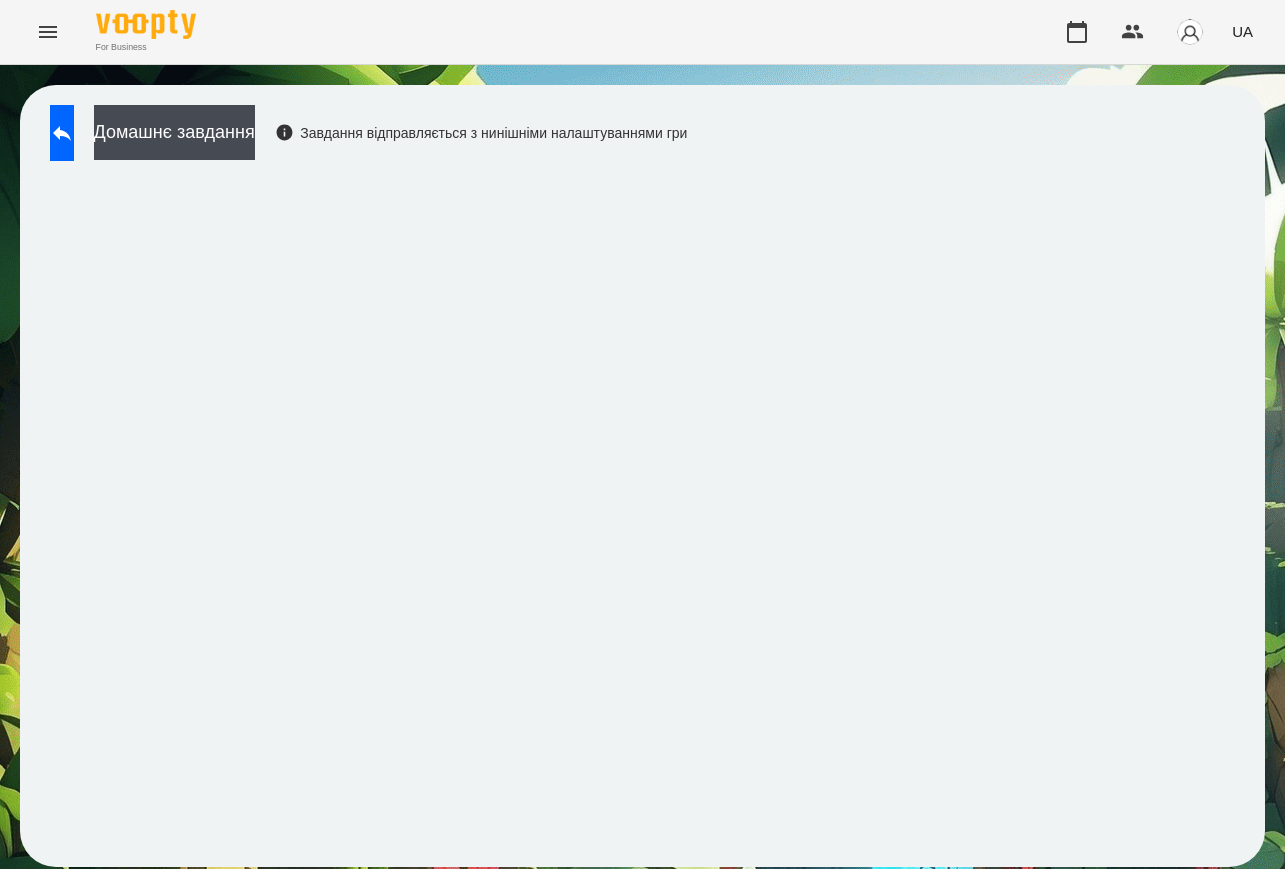 scroll, scrollTop: 0, scrollLeft: 0, axis: both 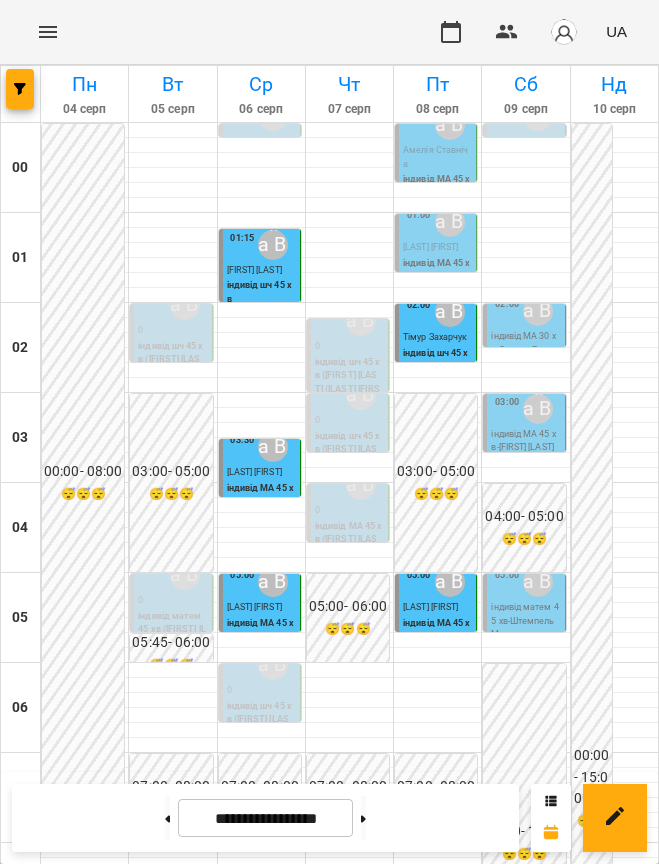 click on "Іванюк Даніель" at bounding box center [414, 1152] 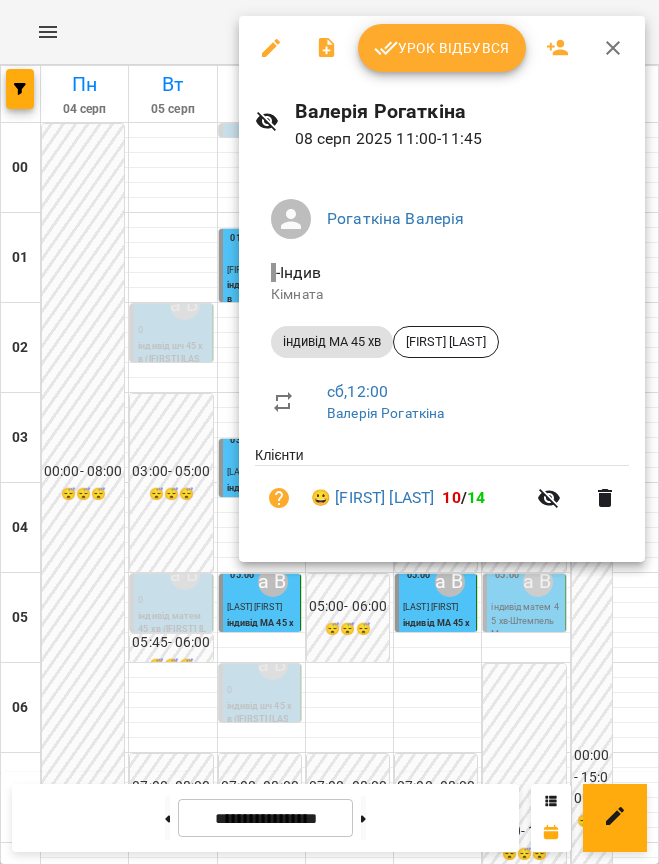 click on "Рогаткіна Валерія   -  Індив   Кімната індивід МА 45 хв Іванюк Даніель сб ,  12:00 Валерія Рогаткіна Клієнти 😀   Іванюк Даніель 10 / 14" at bounding box center [442, 364] 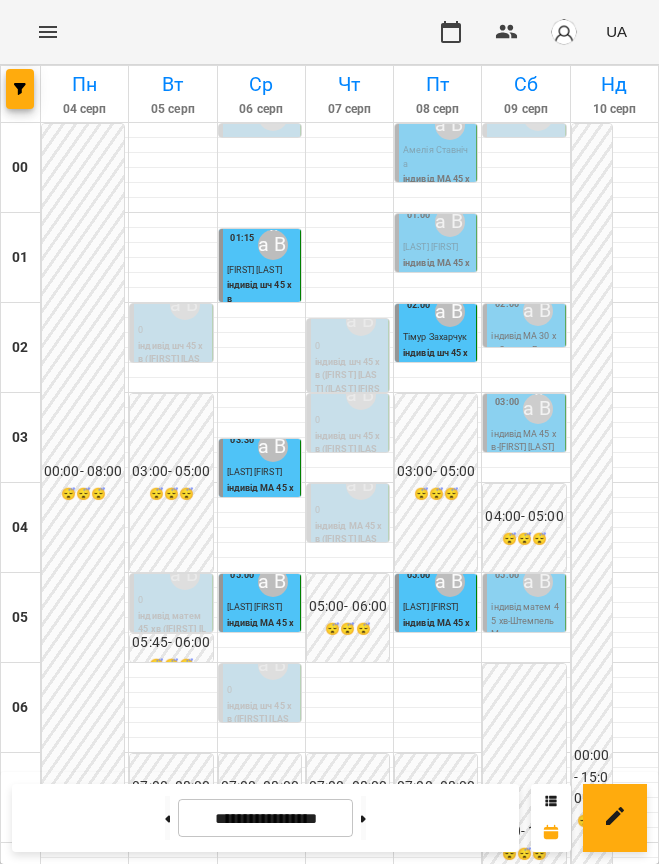 click on "Рогаткіна Валерія" at bounding box center [459, 1114] 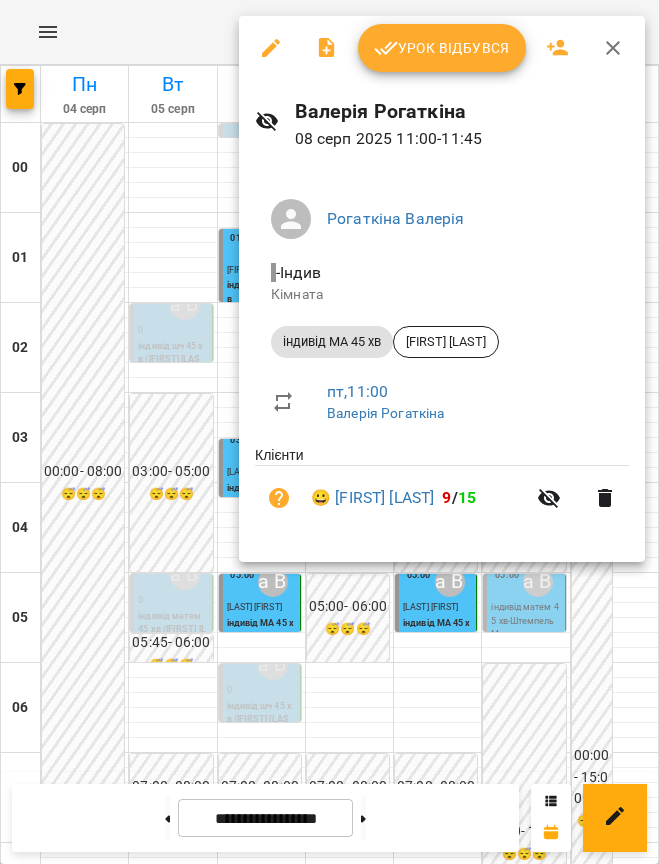 click on "Урок відбувся" at bounding box center (442, 48) 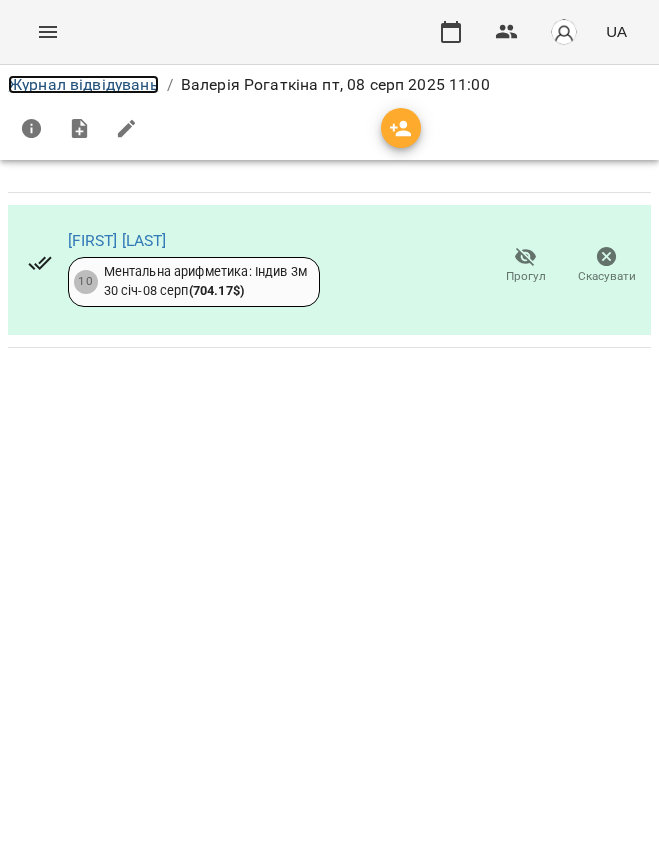 click on "Журнал відвідувань" at bounding box center (83, 84) 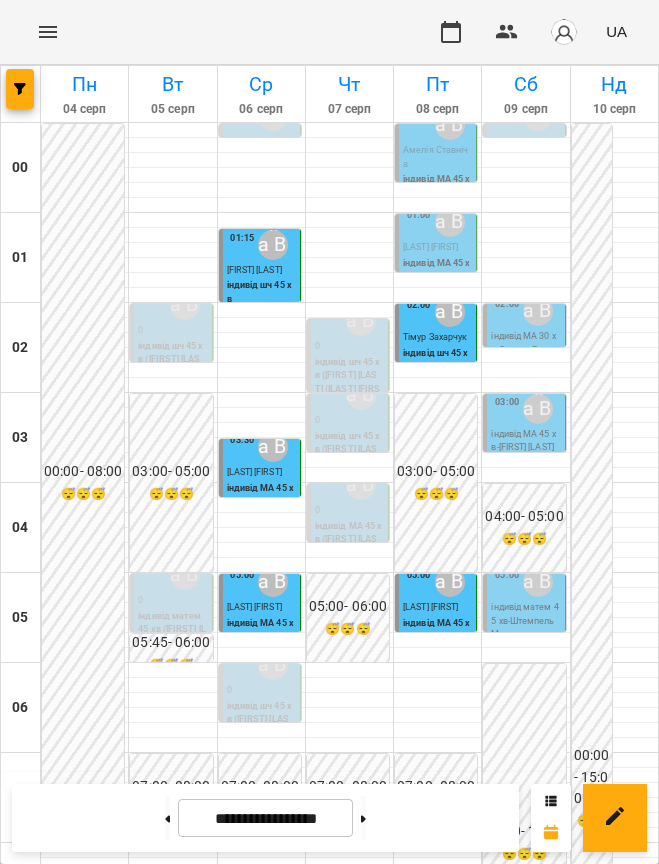 scroll, scrollTop: 500, scrollLeft: 0, axis: vertical 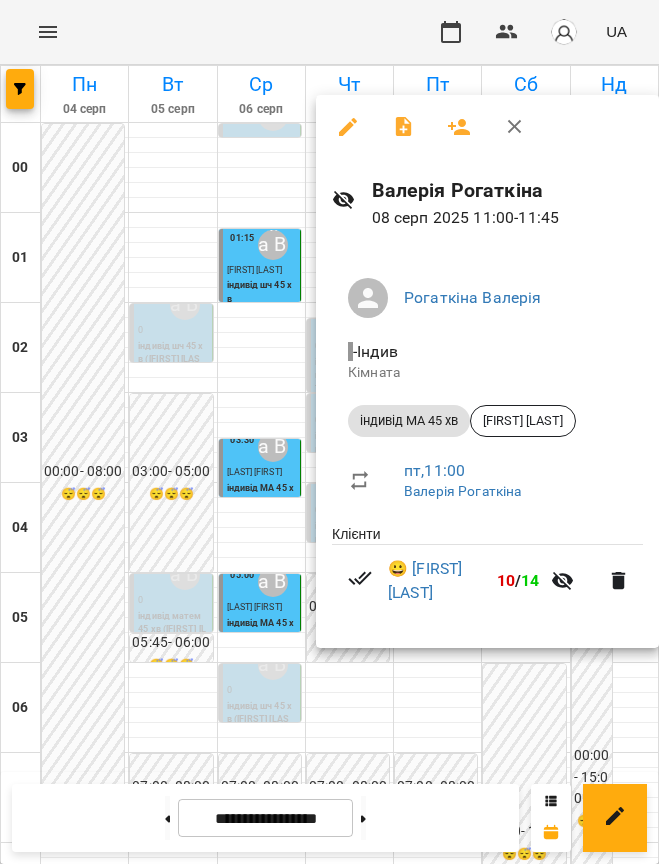 click at bounding box center [329, 432] 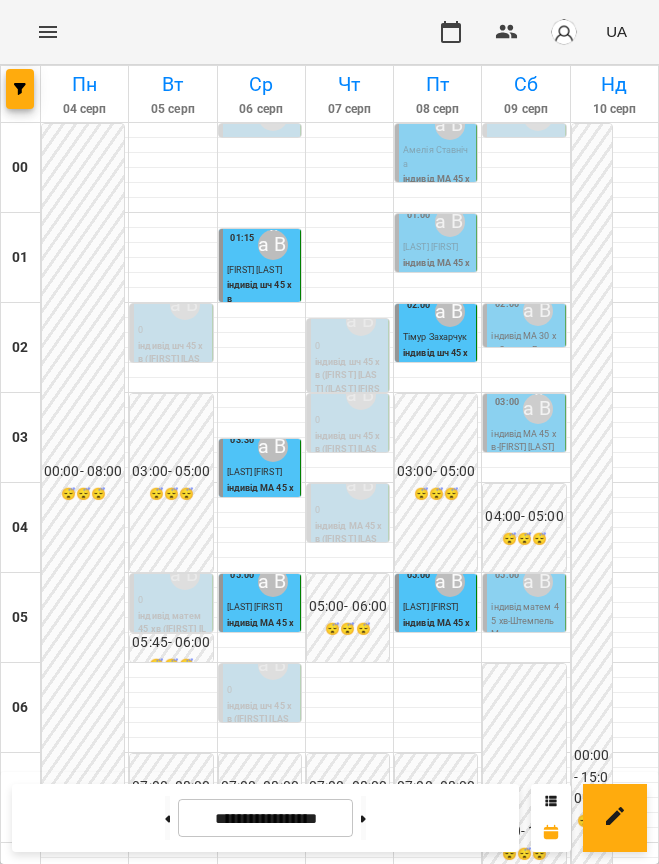 click on "11:00 Рогаткіна Валерія Іванюк Даніель індивід МА 45 хв" at bounding box center [457, 1143] 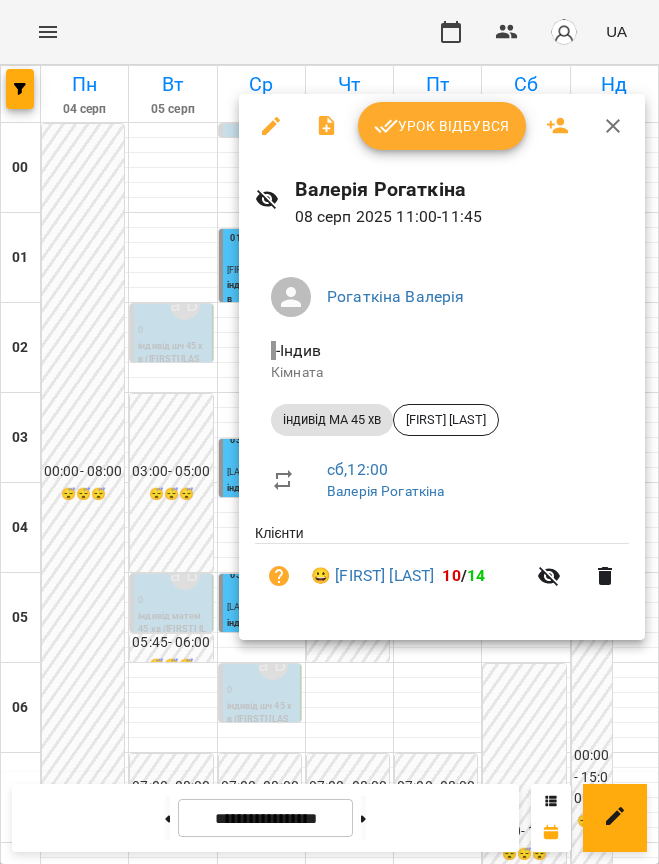 click on "Рогаткіна Валерія   -  Індив   Кімната індивід МА 45 хв Іванюк Даніель сб ,  12:00 Валерія Рогаткіна Клієнти 😀   Іванюк Даніель 10 / 14" at bounding box center [442, 442] 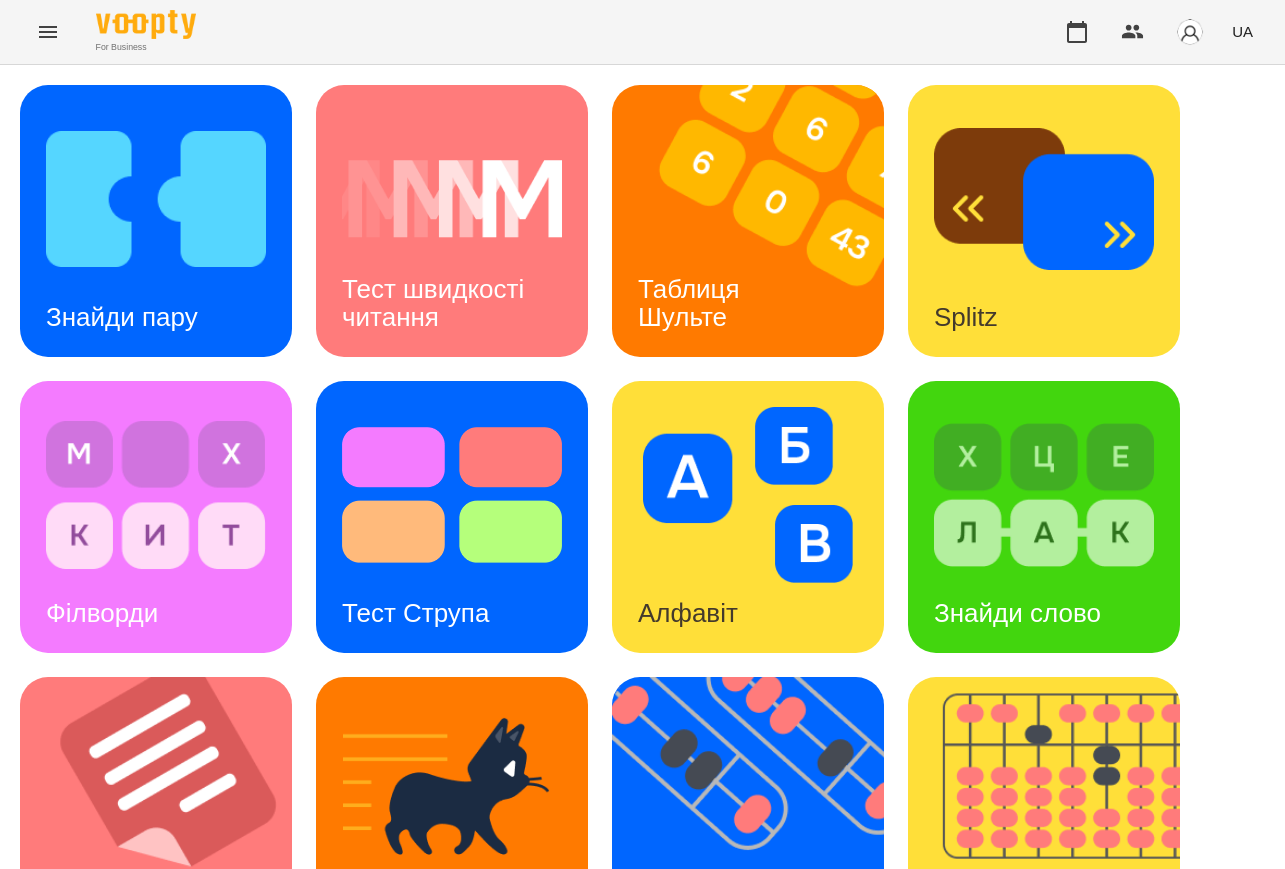 scroll, scrollTop: 0, scrollLeft: 0, axis: both 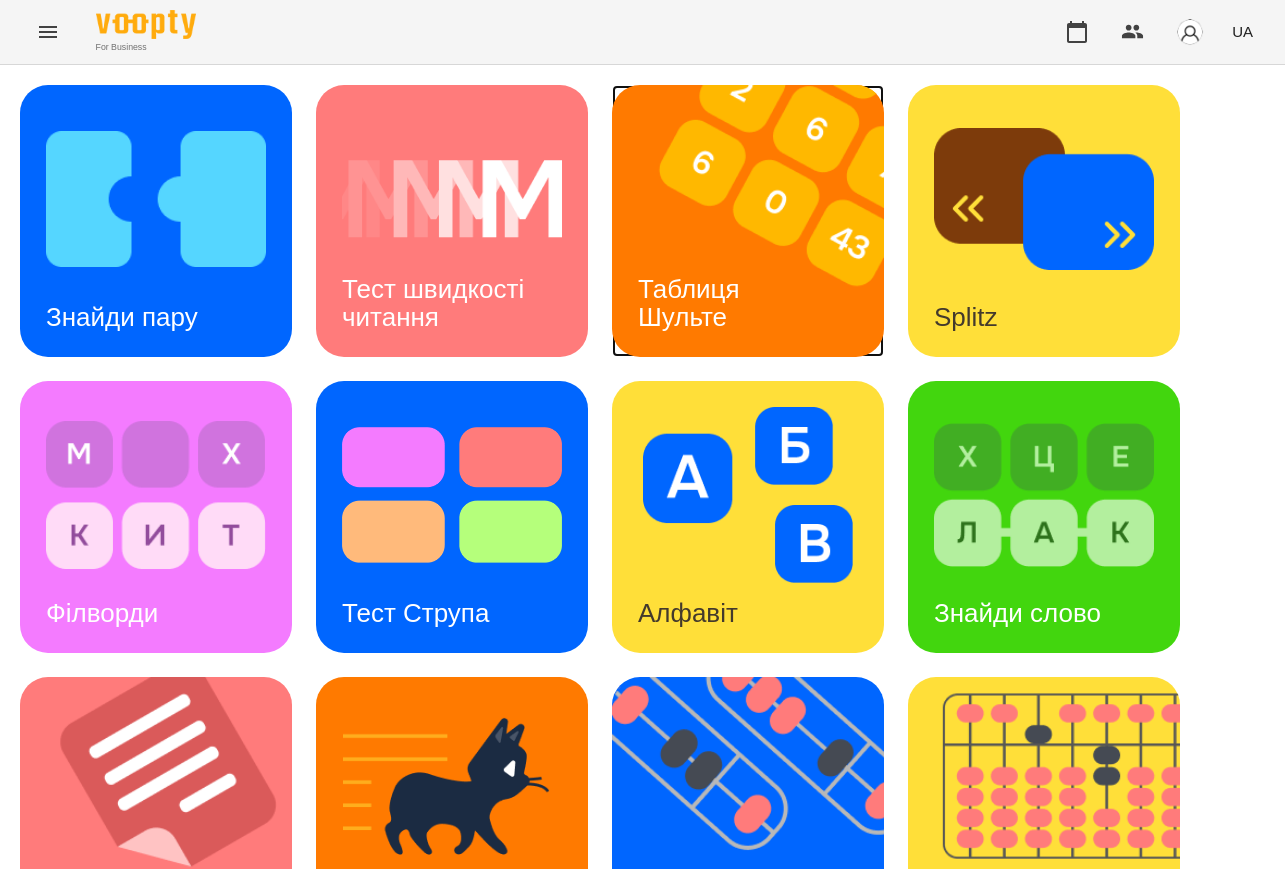 click at bounding box center [760, 221] 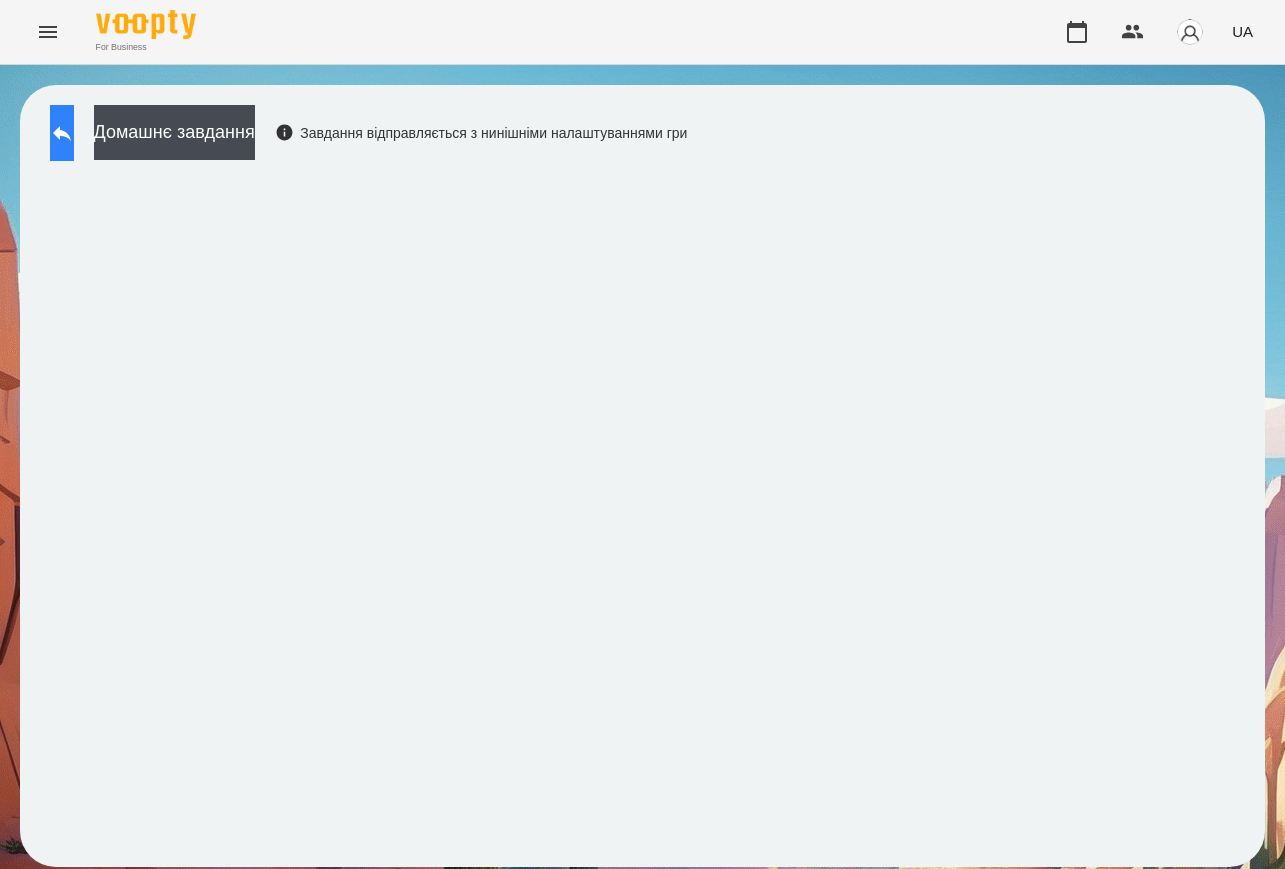 click at bounding box center (62, 133) 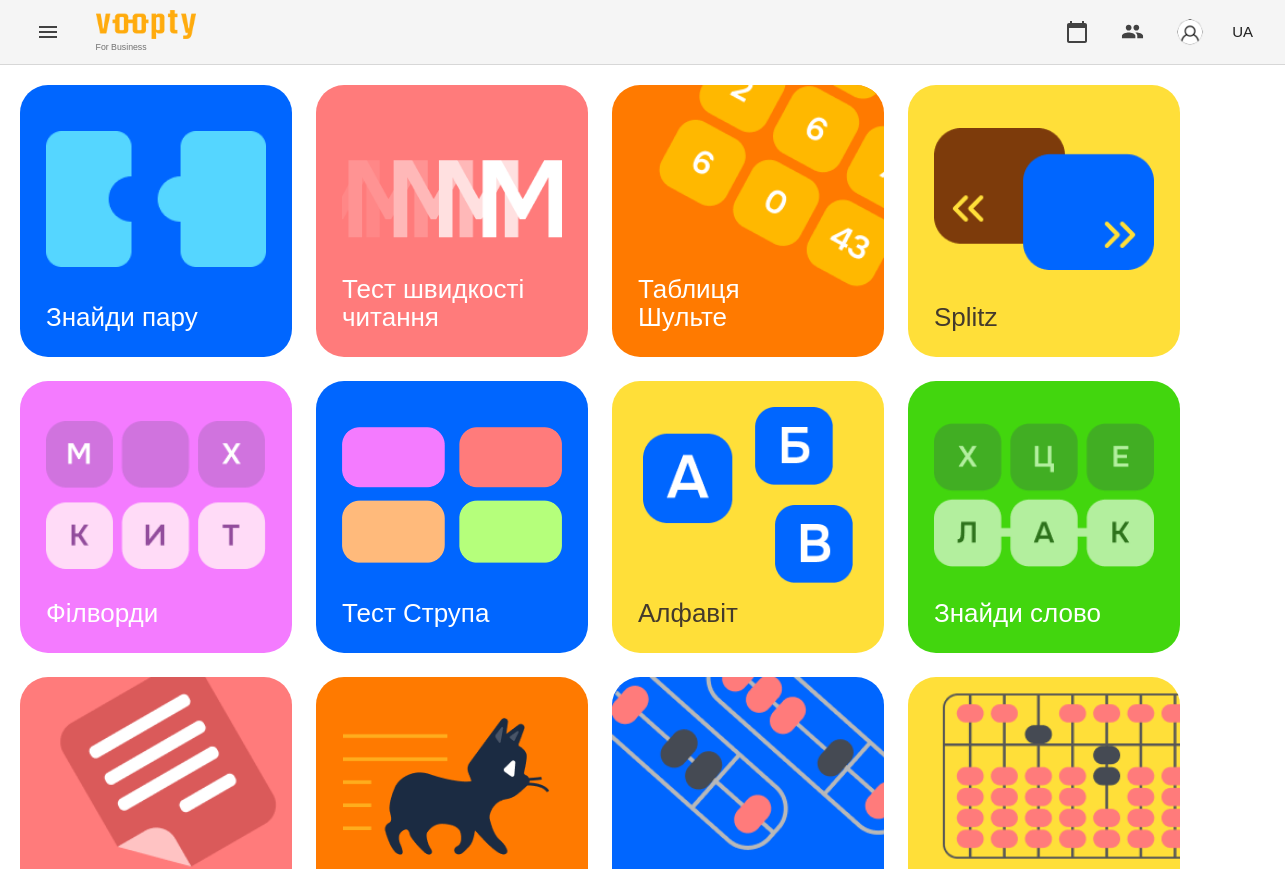 scroll, scrollTop: 625, scrollLeft: 0, axis: vertical 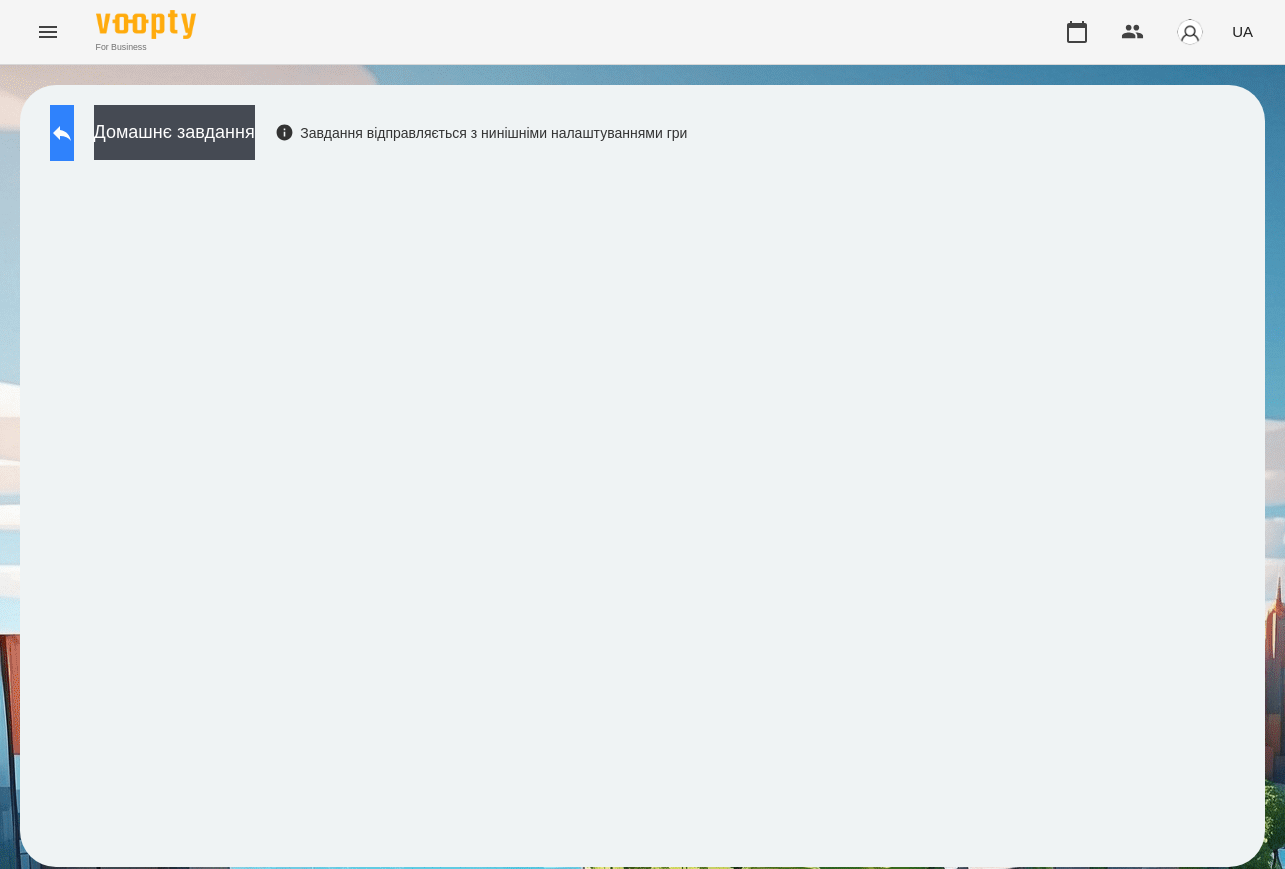 click 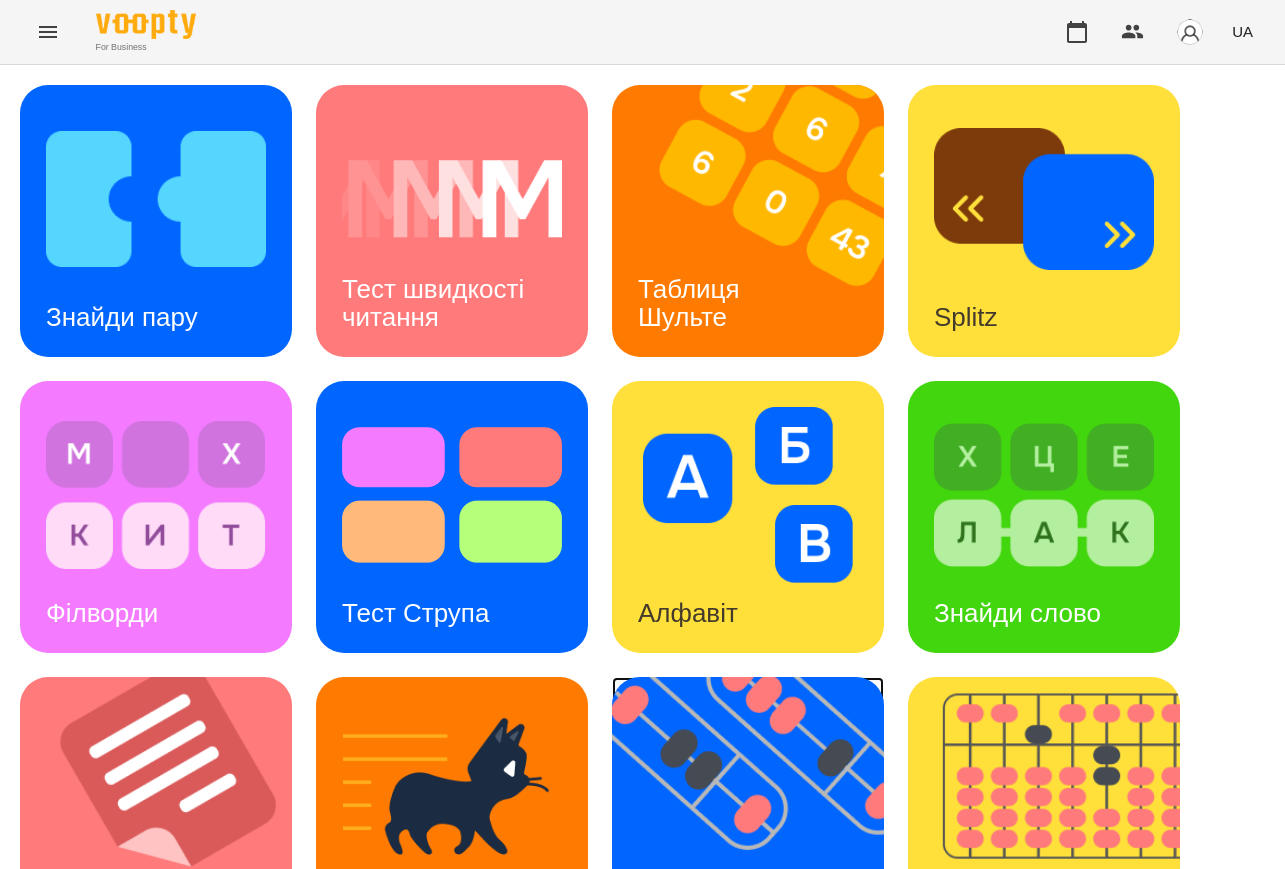 click at bounding box center (760, 813) 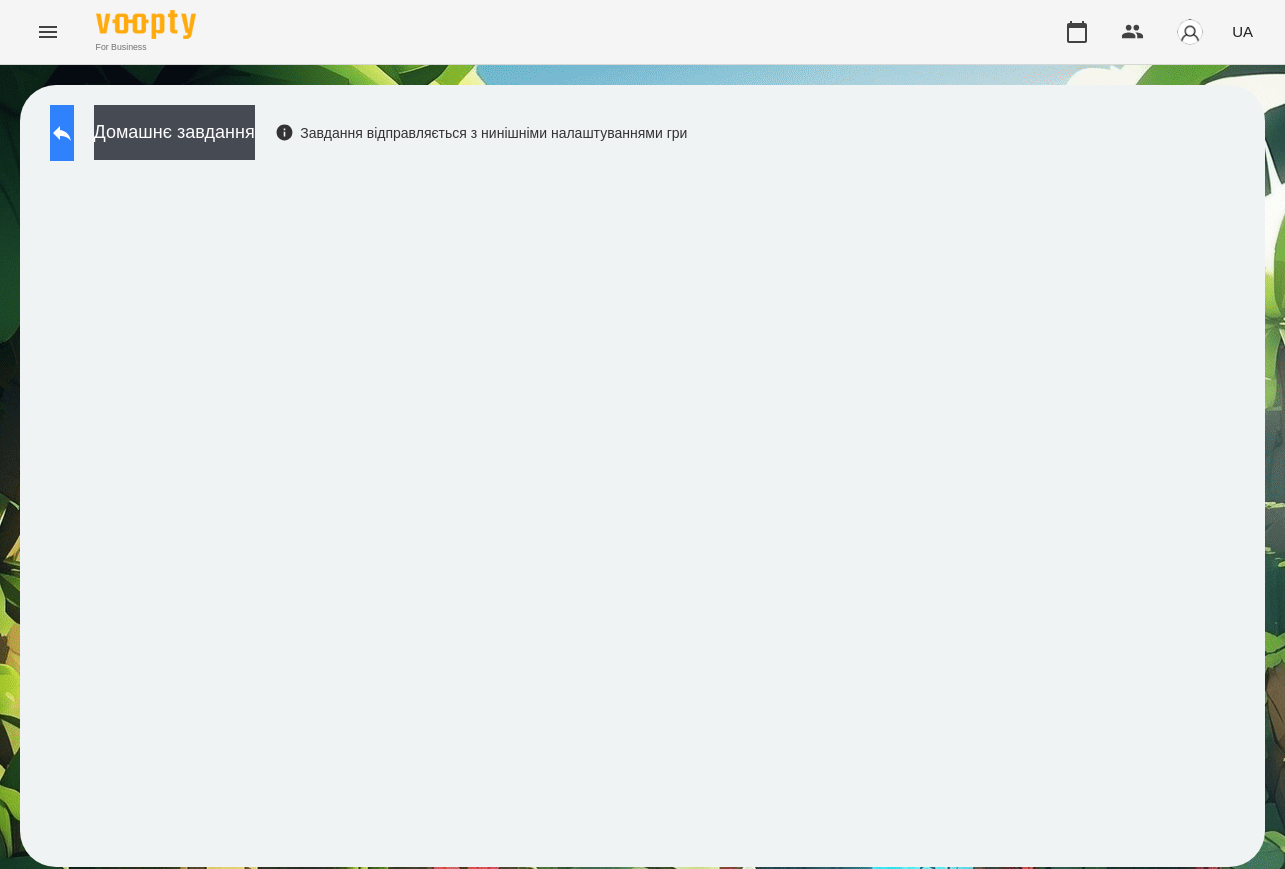 click at bounding box center [62, 133] 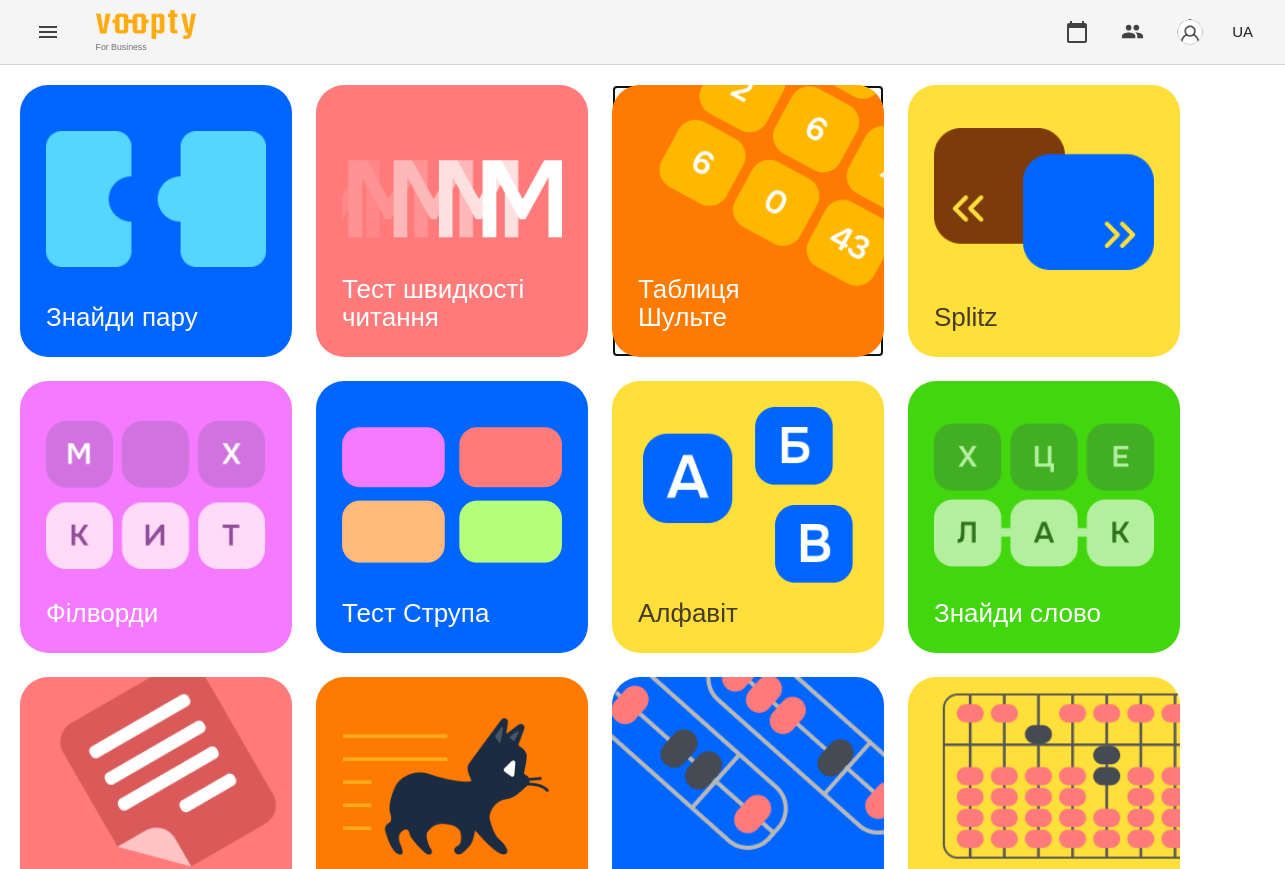 click on "Таблиця
Шульте" at bounding box center (692, 302) 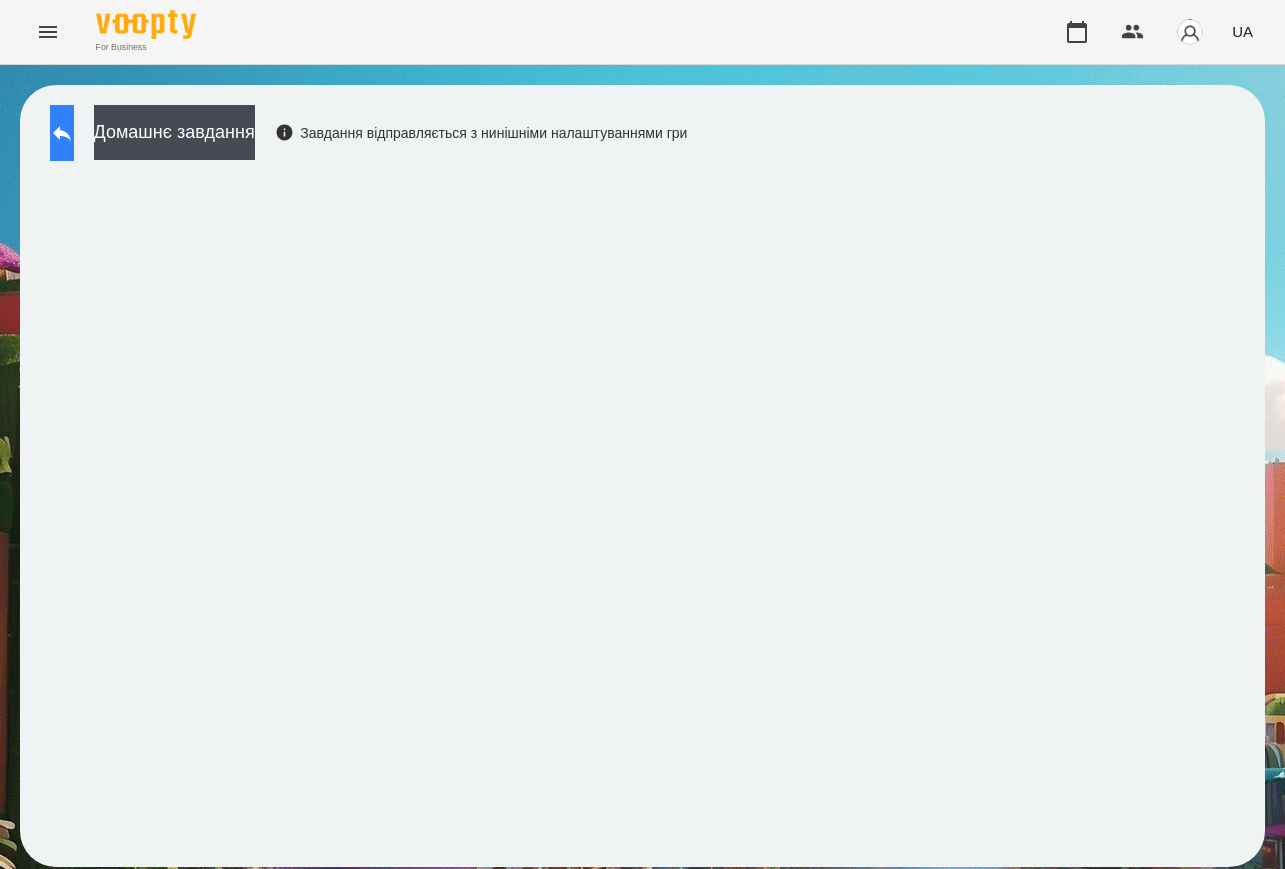 click at bounding box center [62, 133] 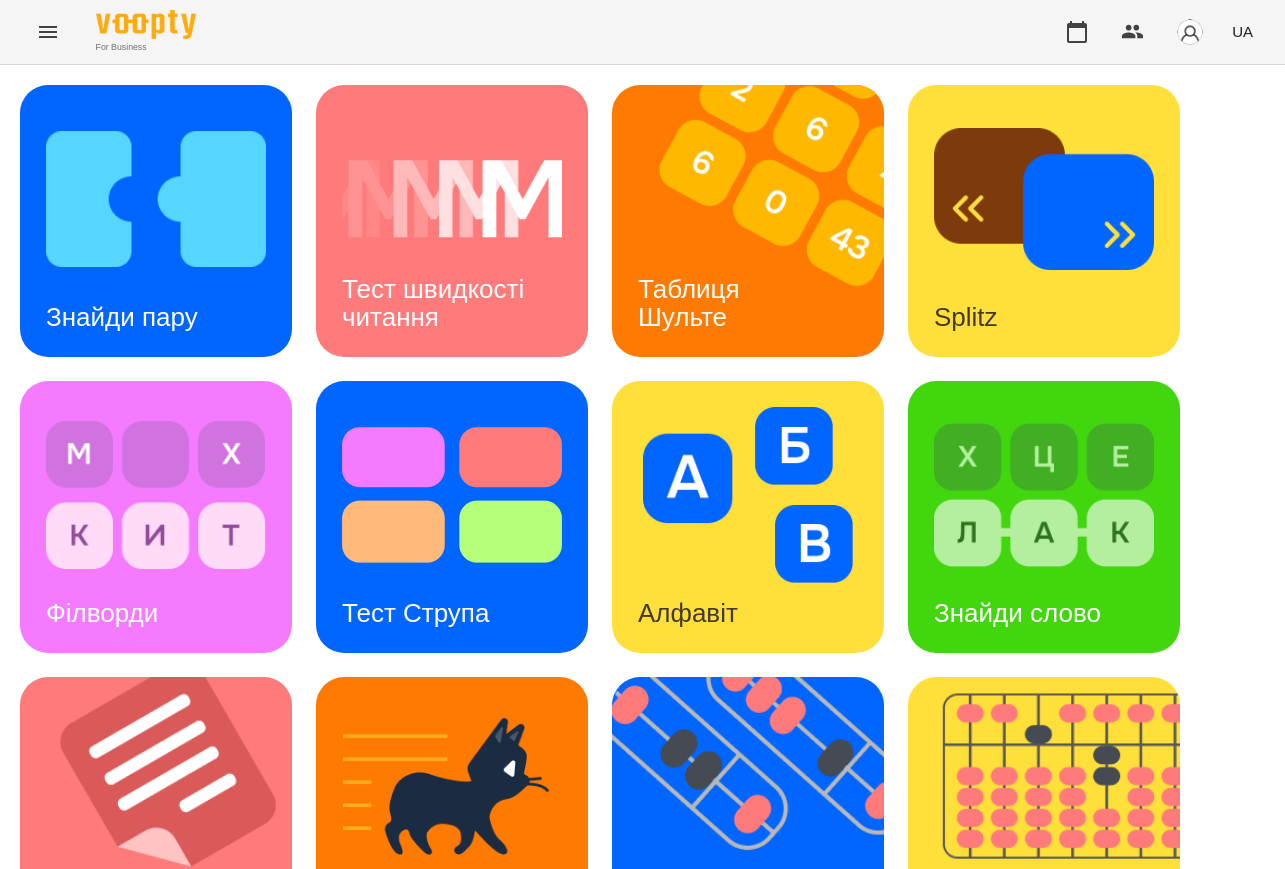 scroll, scrollTop: 500, scrollLeft: 0, axis: vertical 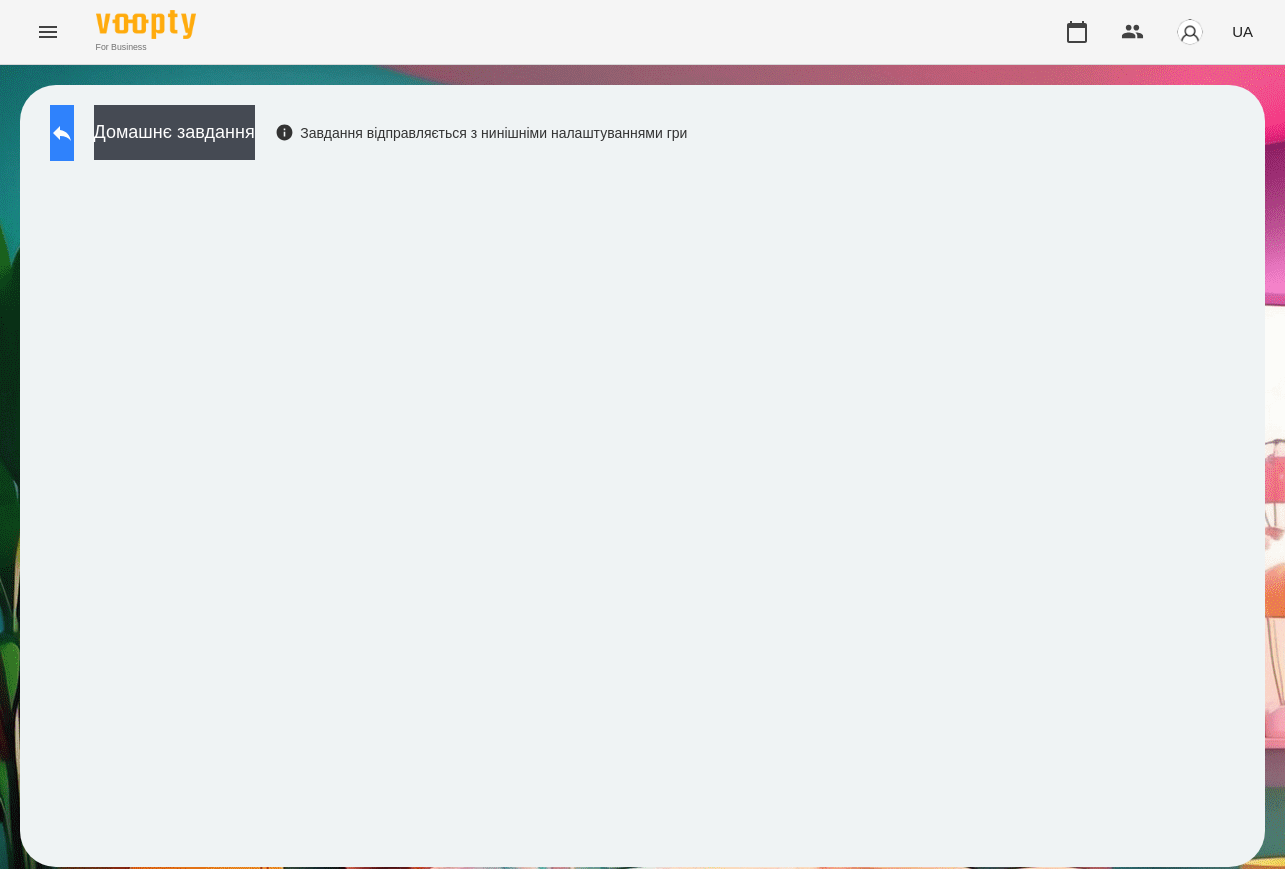 click at bounding box center (62, 133) 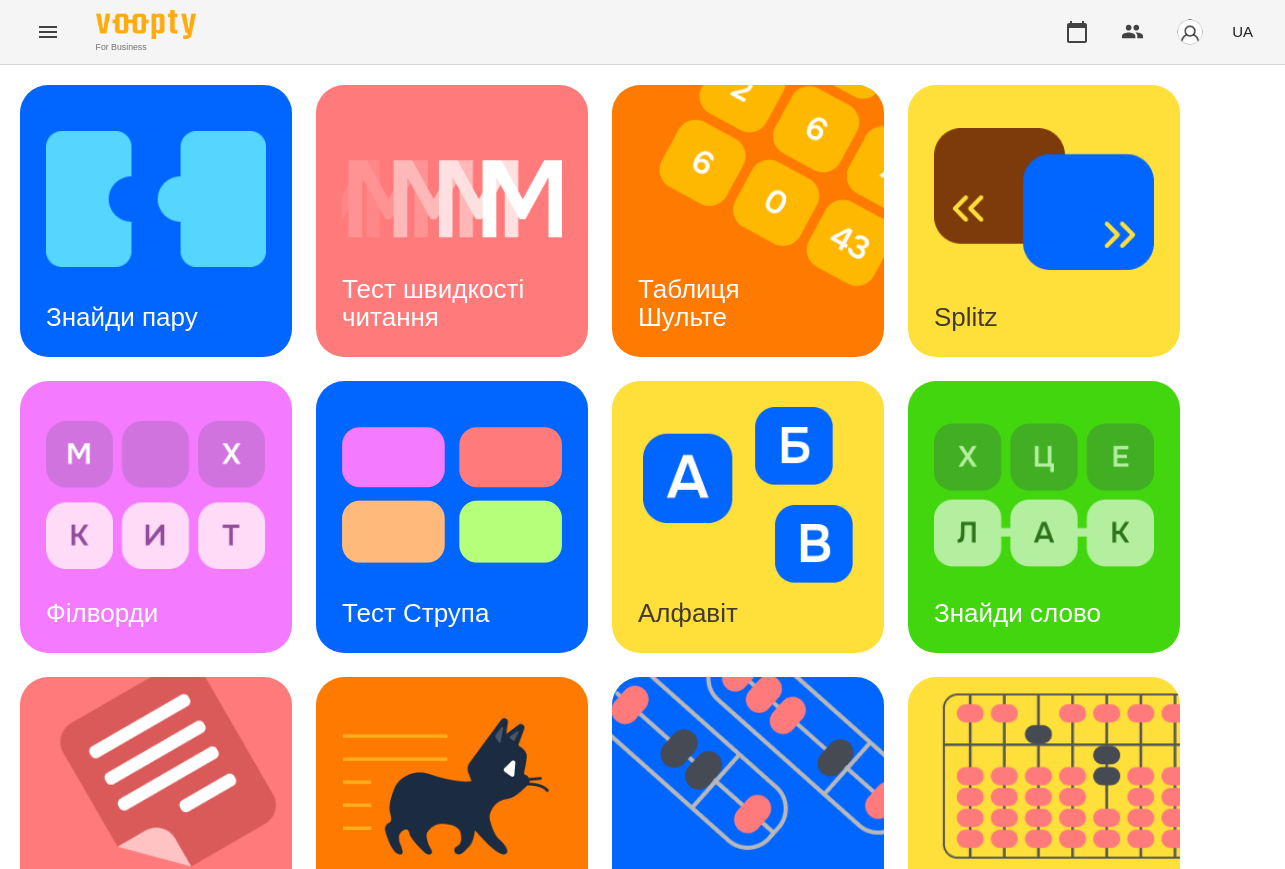 scroll, scrollTop: 625, scrollLeft: 0, axis: vertical 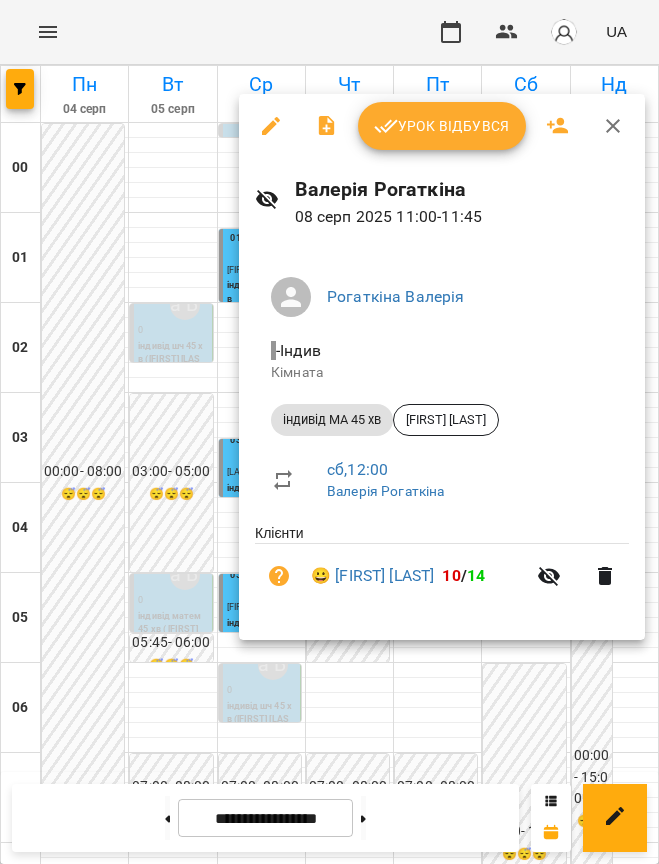 click at bounding box center [329, 432] 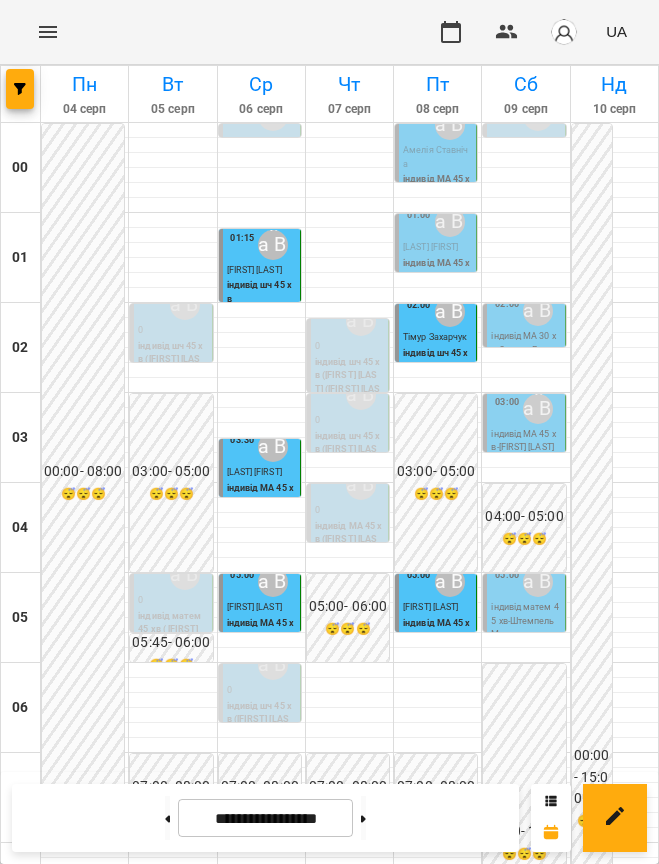 scroll, scrollTop: 759, scrollLeft: 0, axis: vertical 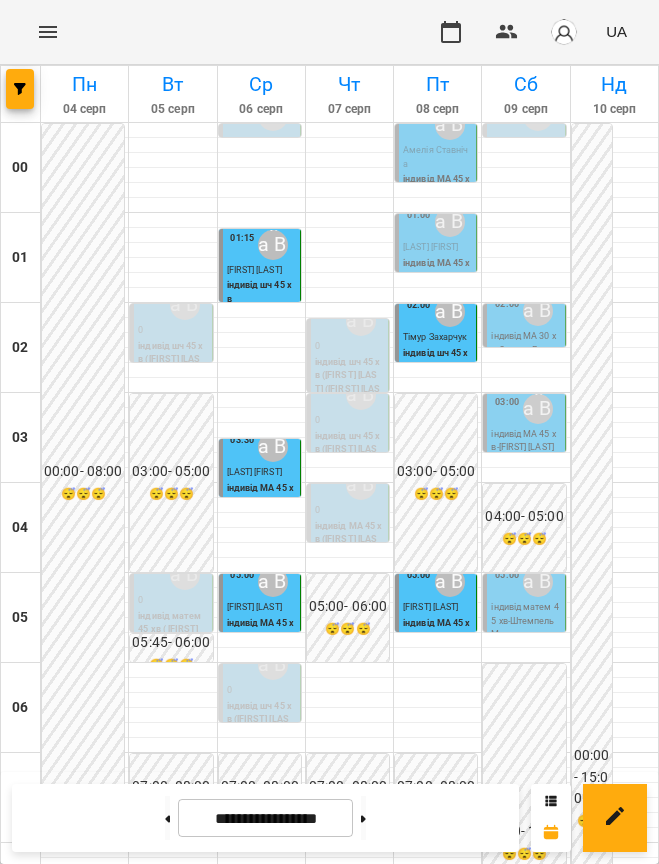 click on "Іванюк Даніель" at bounding box center (458, 1153) 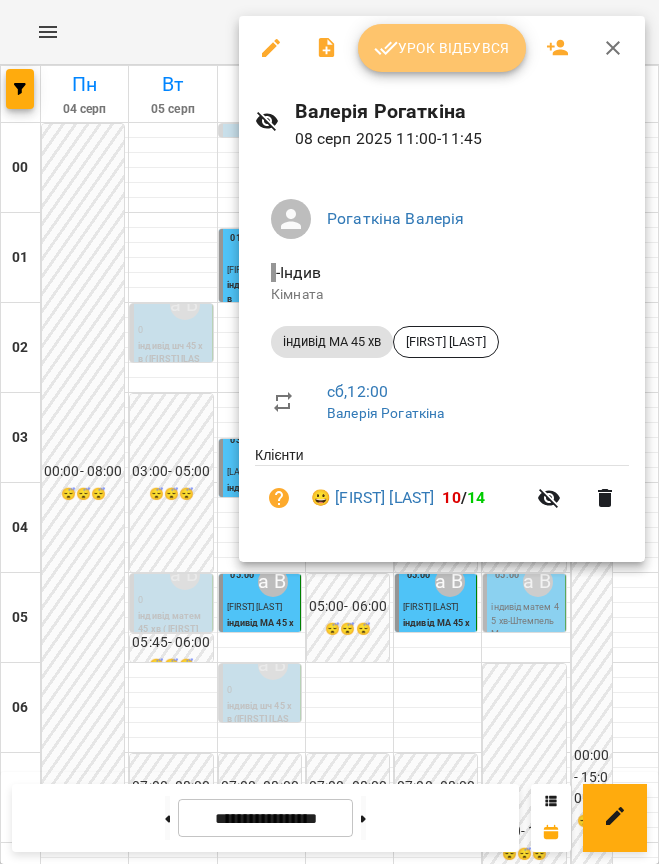 click on "Урок відбувся" at bounding box center [442, 48] 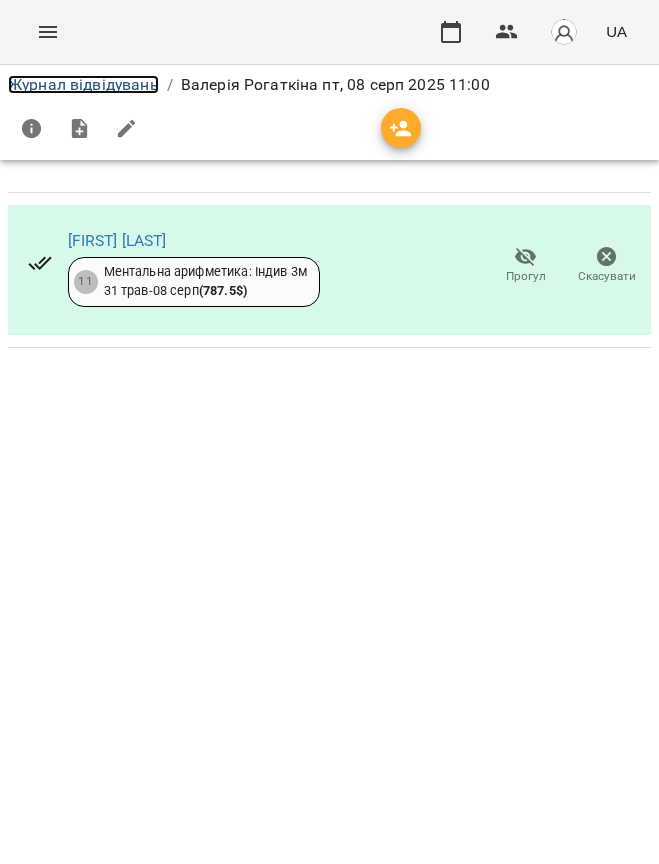 click on "Журнал відвідувань" at bounding box center (83, 84) 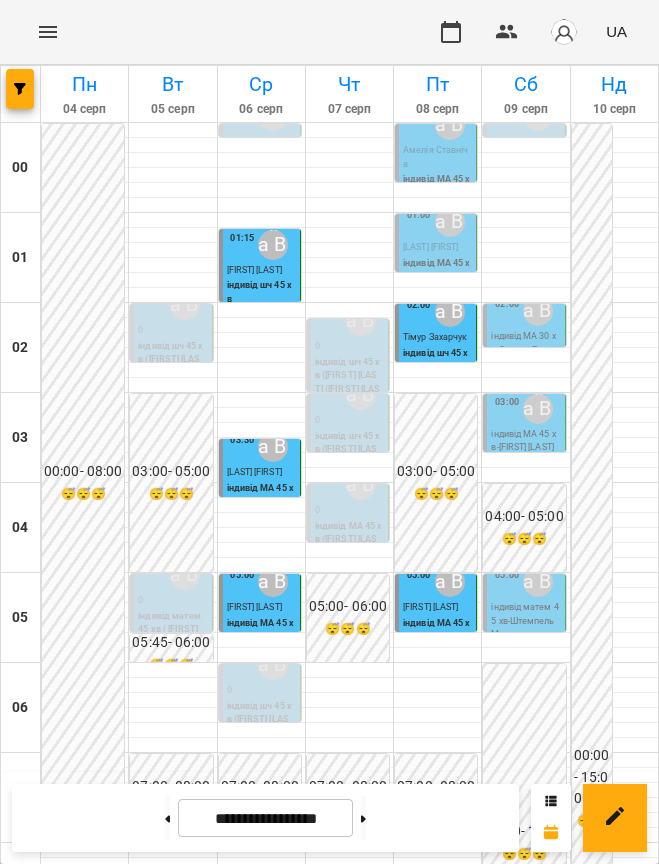 scroll, scrollTop: 1384, scrollLeft: 0, axis: vertical 